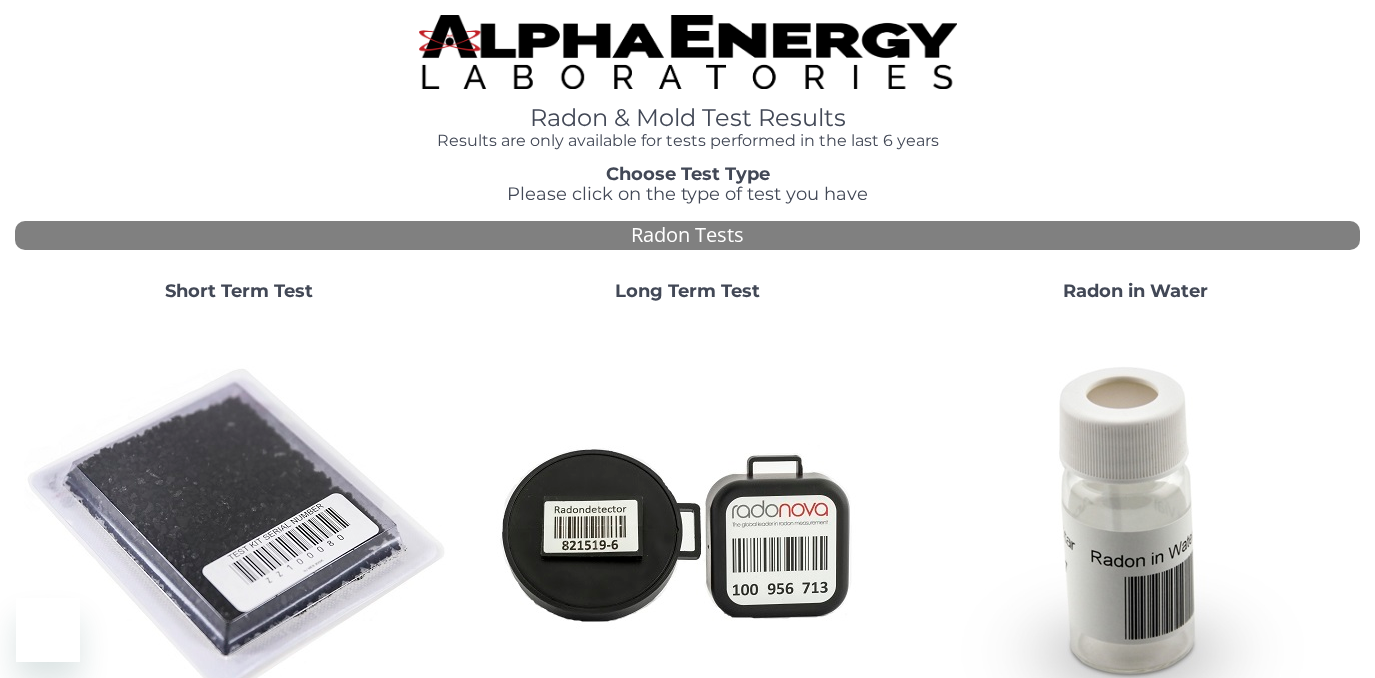 scroll, scrollTop: 0, scrollLeft: 0, axis: both 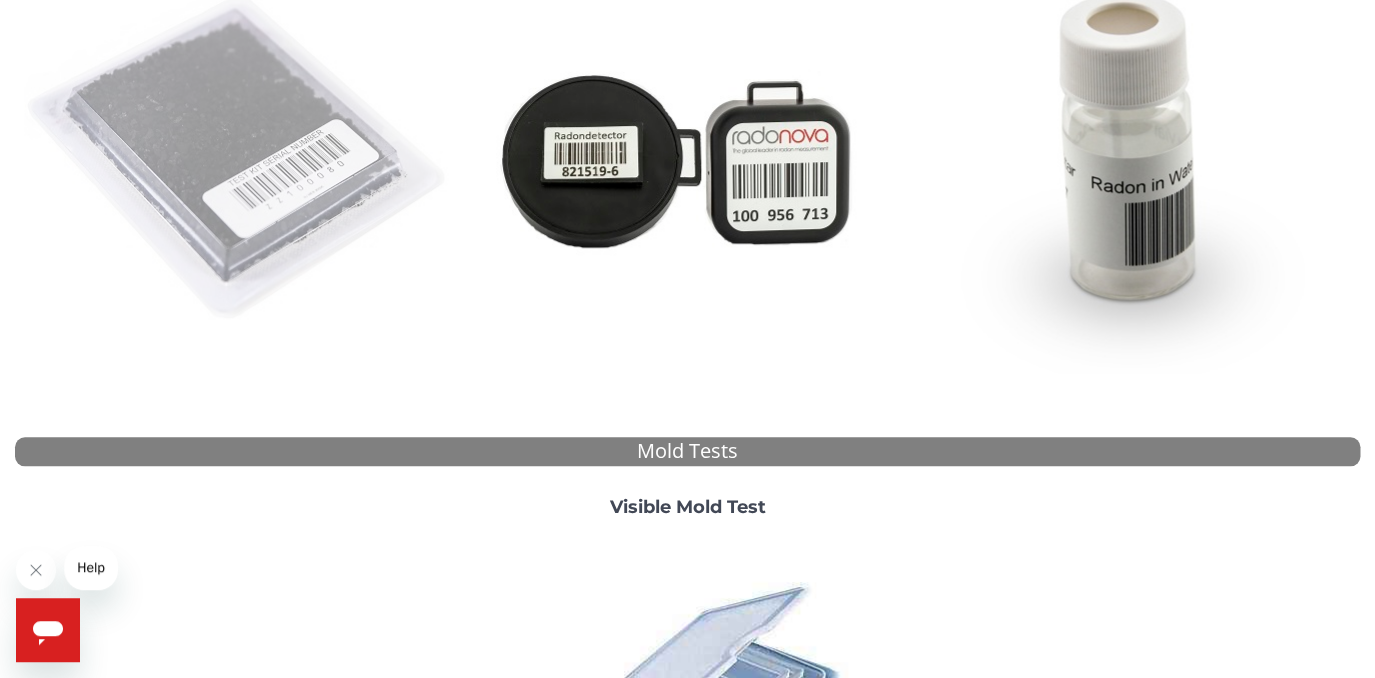 click at bounding box center (239, 158) 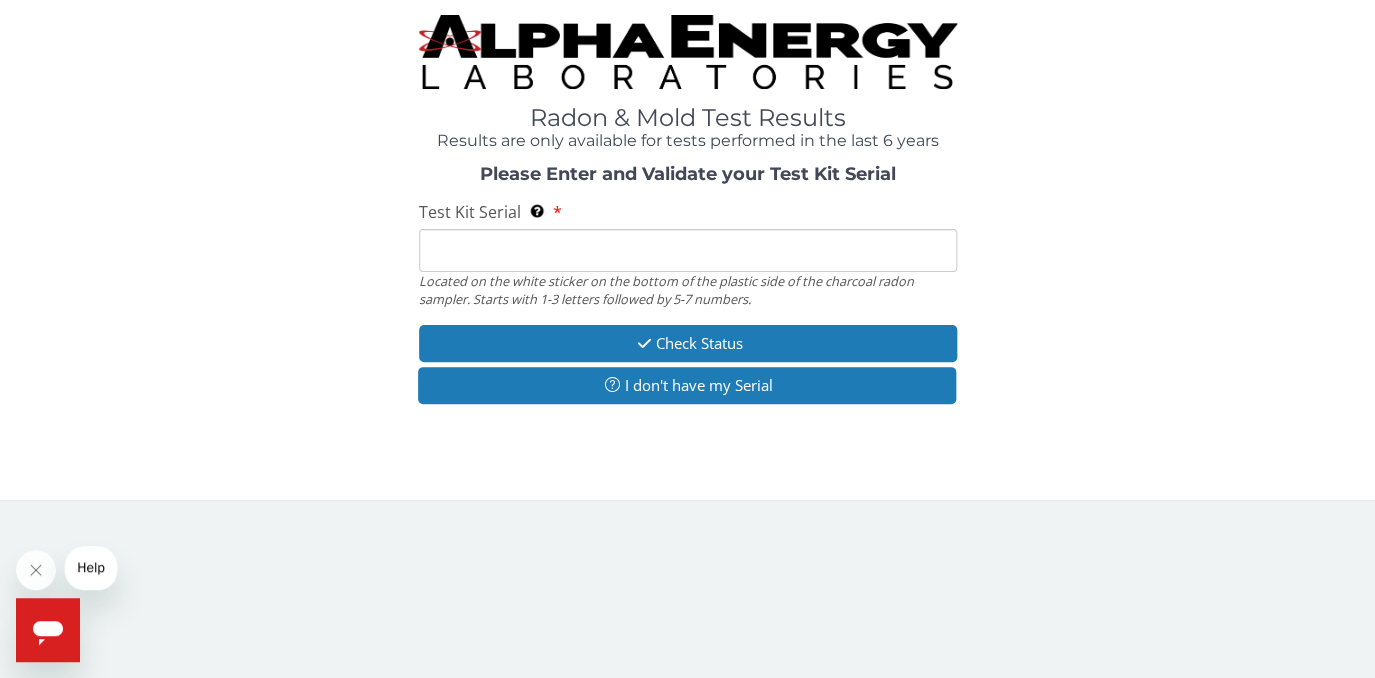 click on "Test Kit Serial     Located on the white sticker on the bottom of the plastic side of the charcoal radon sampler. Starts with 1-3 letters followed by 5-7 numbers." at bounding box center [688, 250] 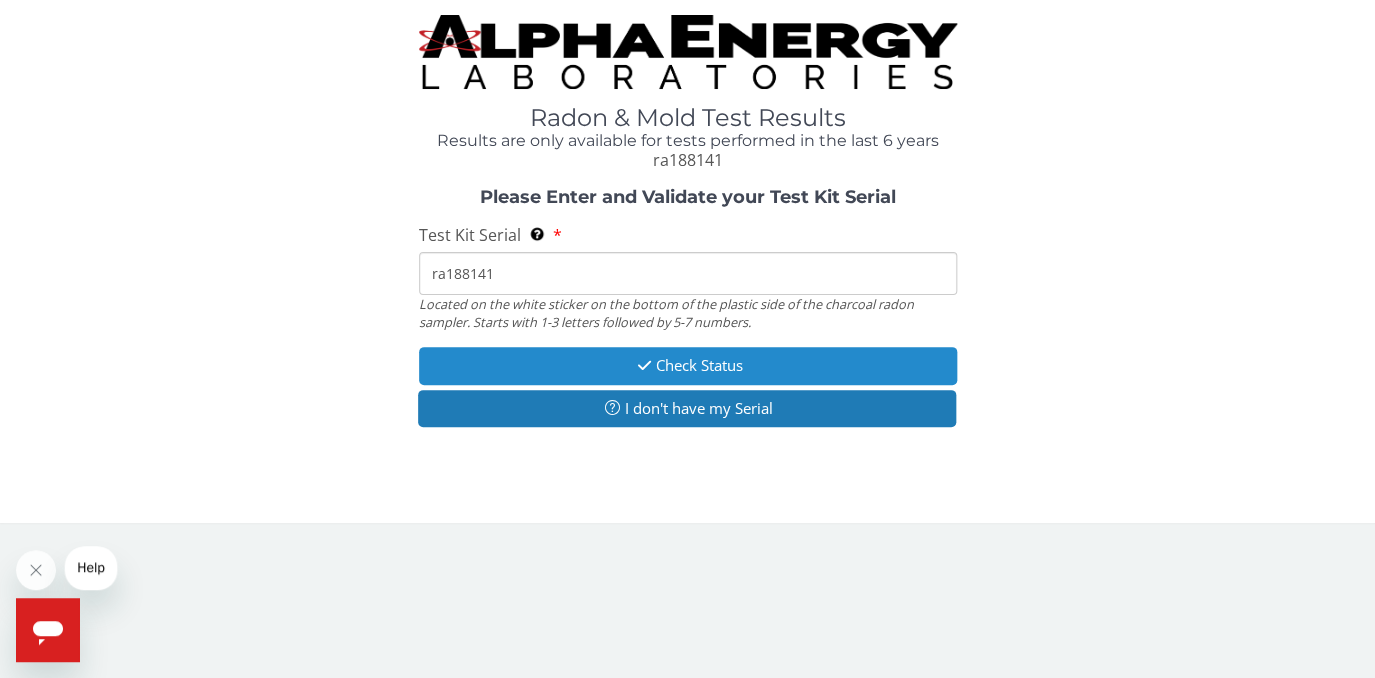 type on "ra188141" 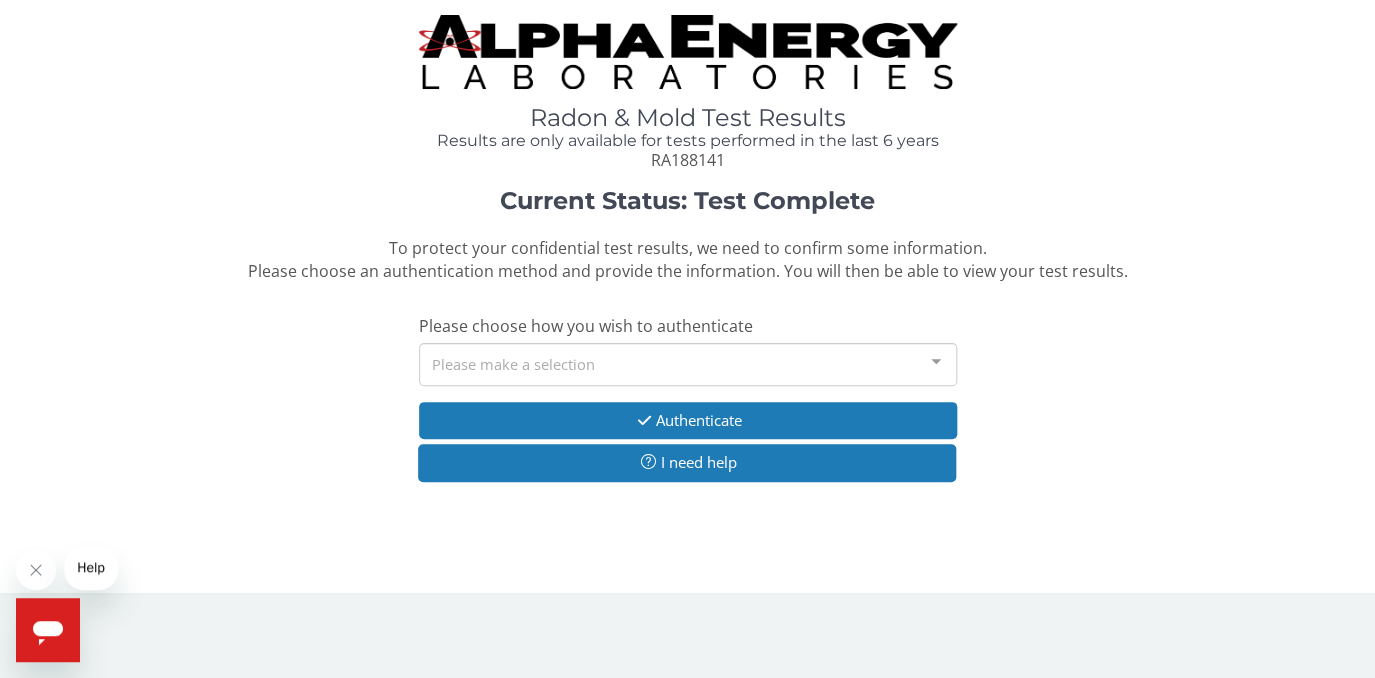 click on "Please make a selection" at bounding box center [688, 364] 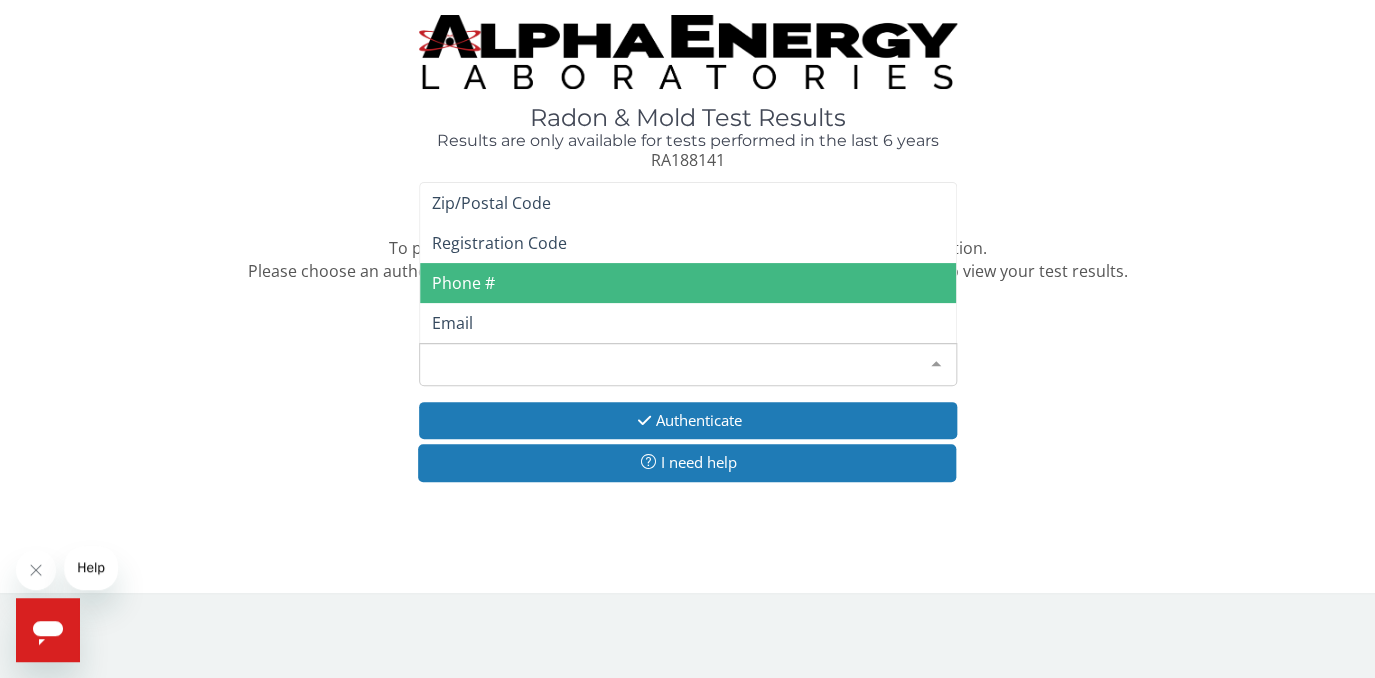 click on "Phone #" at bounding box center (688, 283) 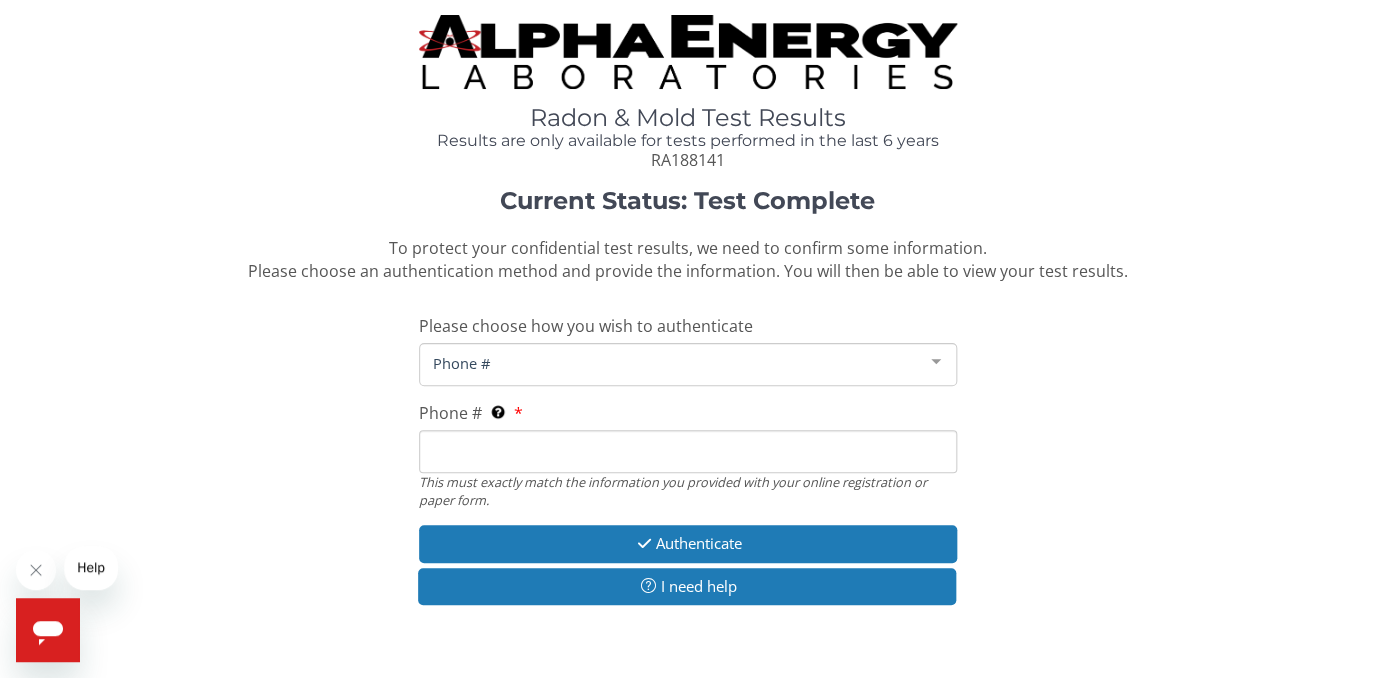 click on "Phone #     This must exactly match the information you provided with your online registration or paper form." at bounding box center (688, 451) 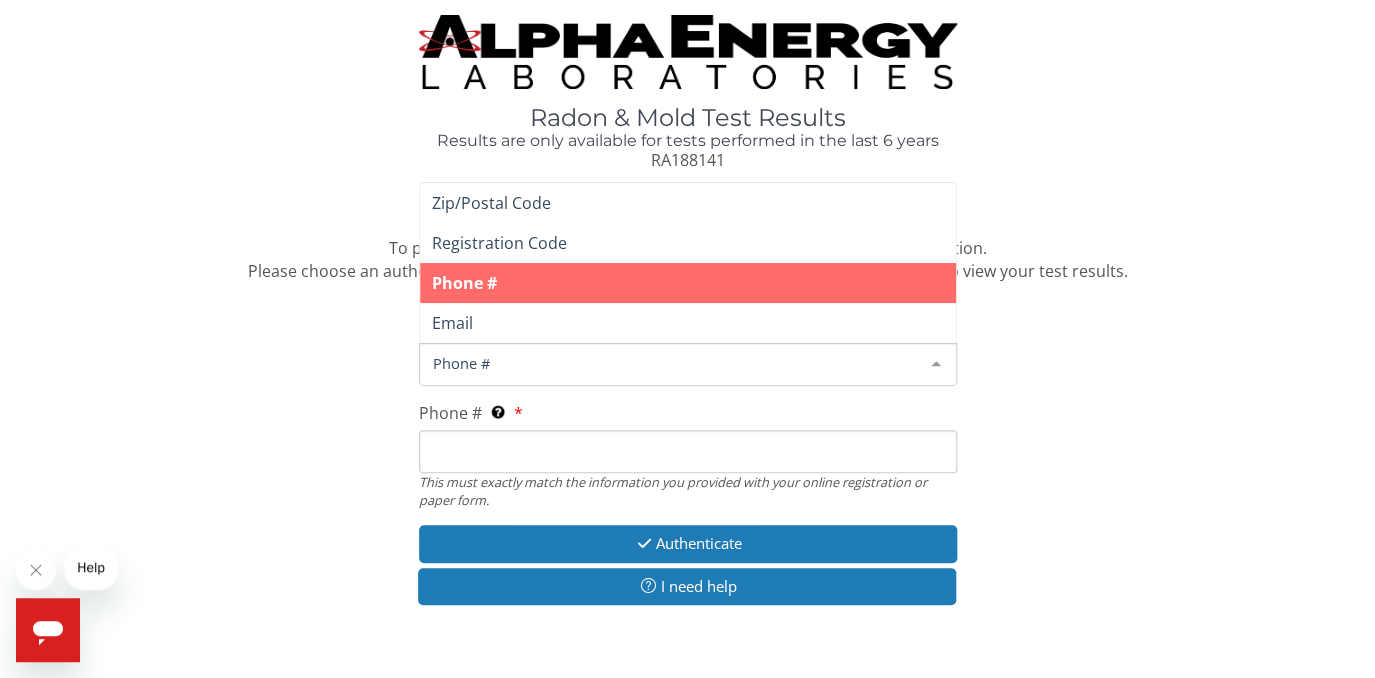 click on "Phone #" at bounding box center [672, 363] 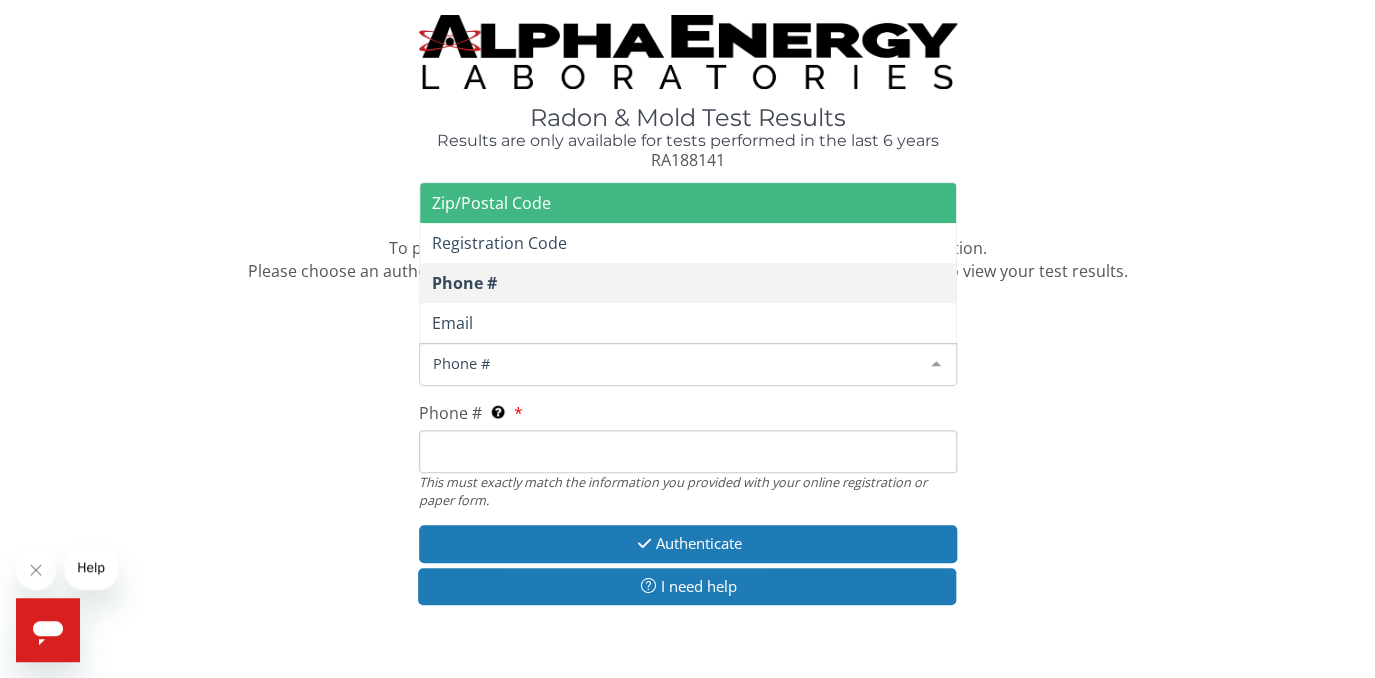 click on "Zip/Postal Code" at bounding box center (688, 203) 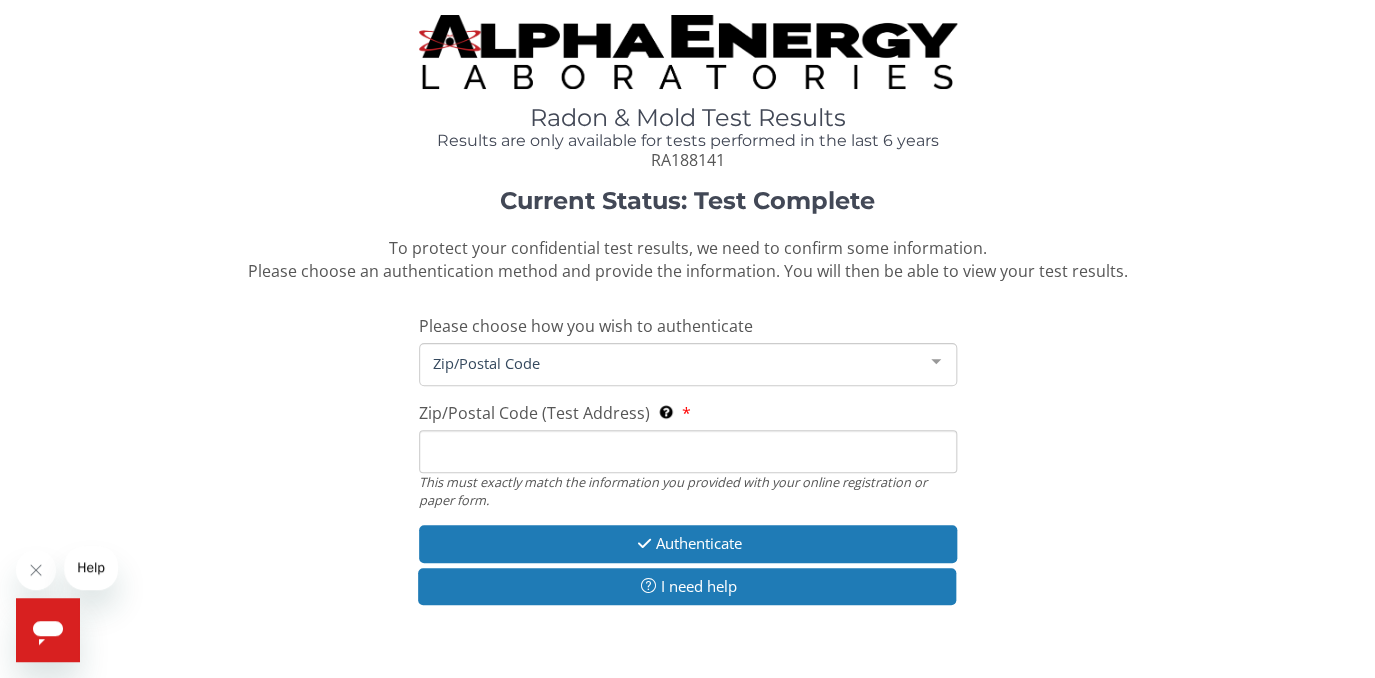 click on "Zip/Postal Code (Test Address)     This must exactly match the information you provided with your online registration or paper form." at bounding box center (688, 451) 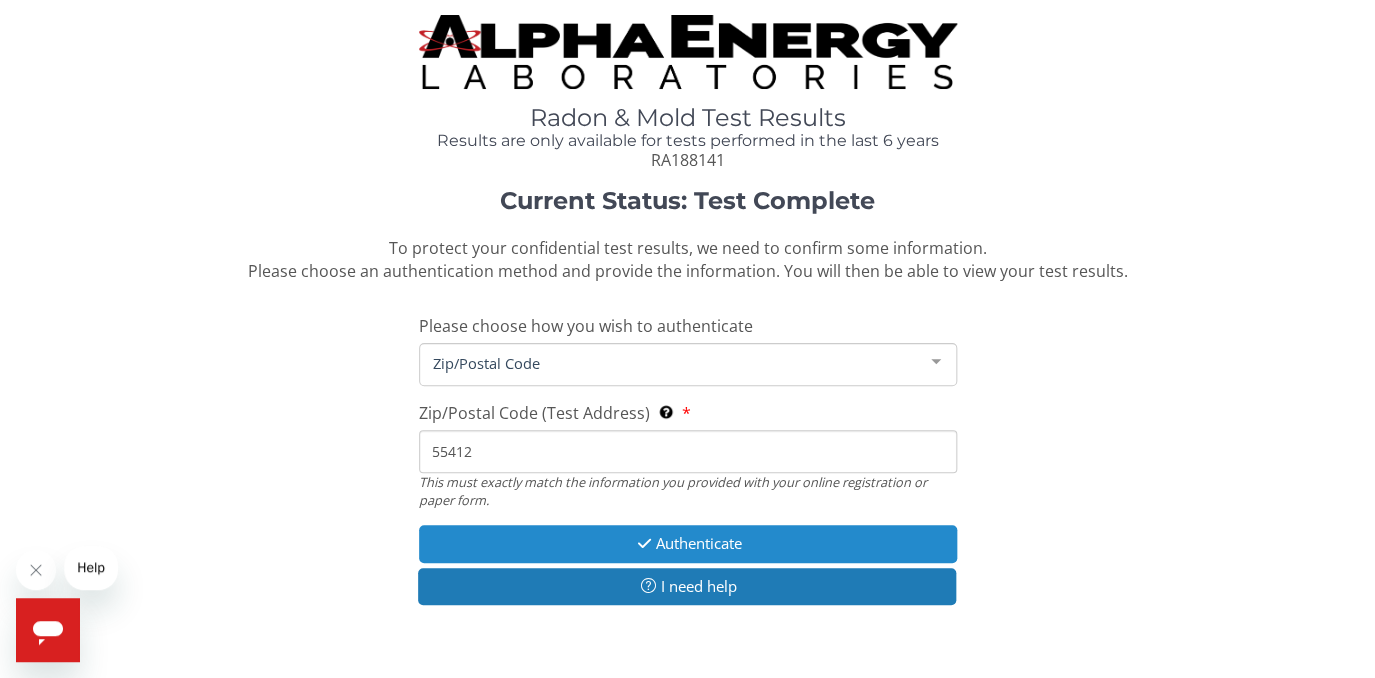 click on "Authenticate" at bounding box center [688, 543] 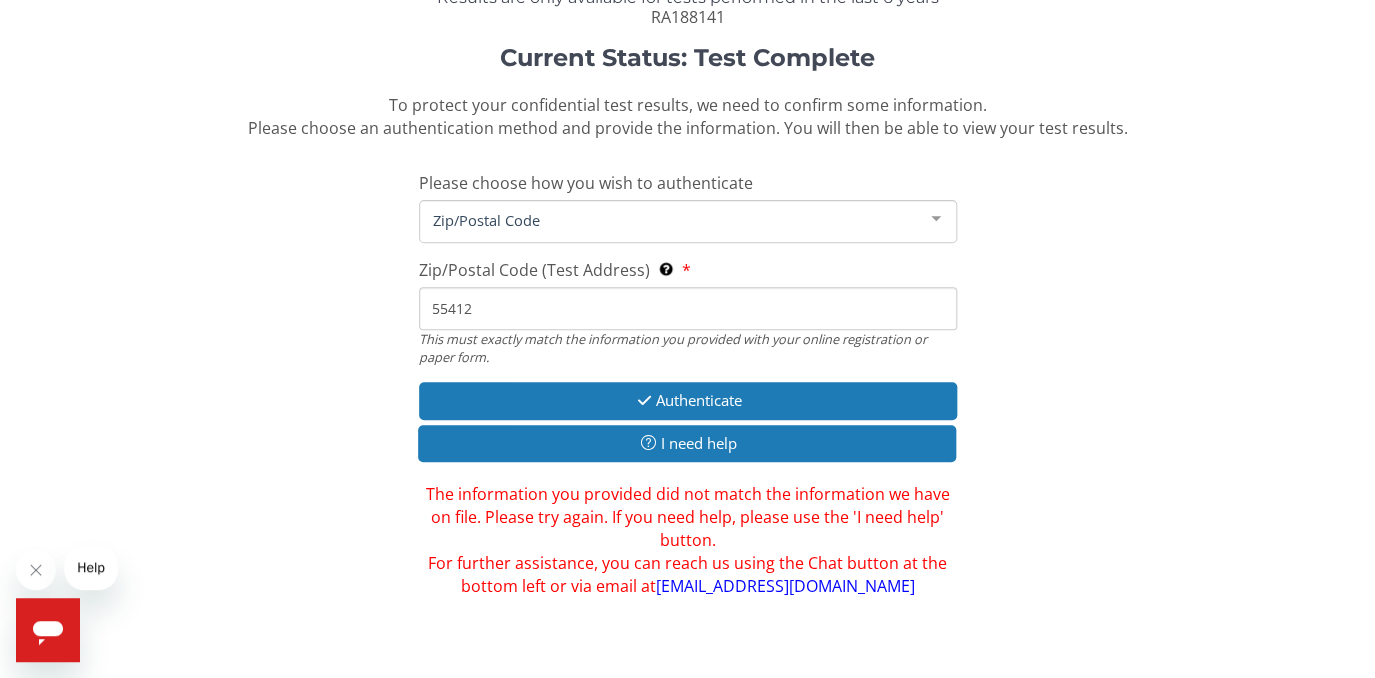 scroll, scrollTop: 139, scrollLeft: 0, axis: vertical 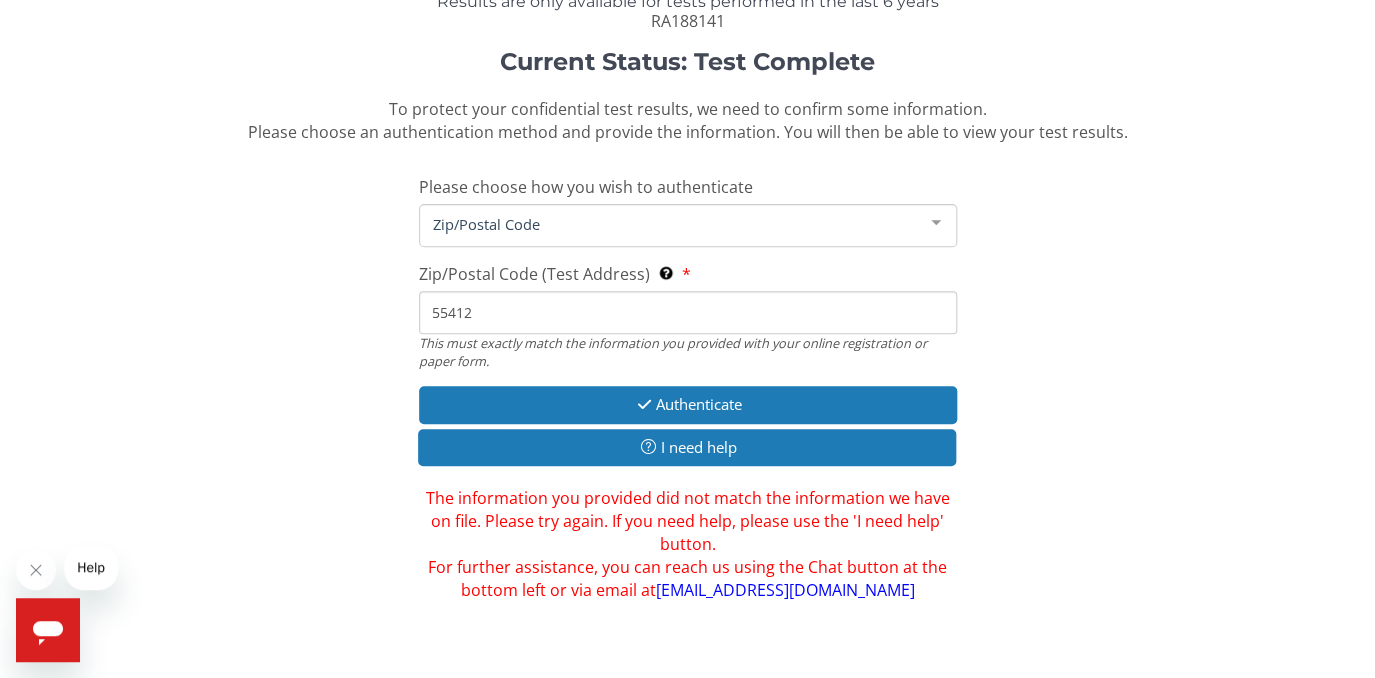 click on "55412" at bounding box center (688, 312) 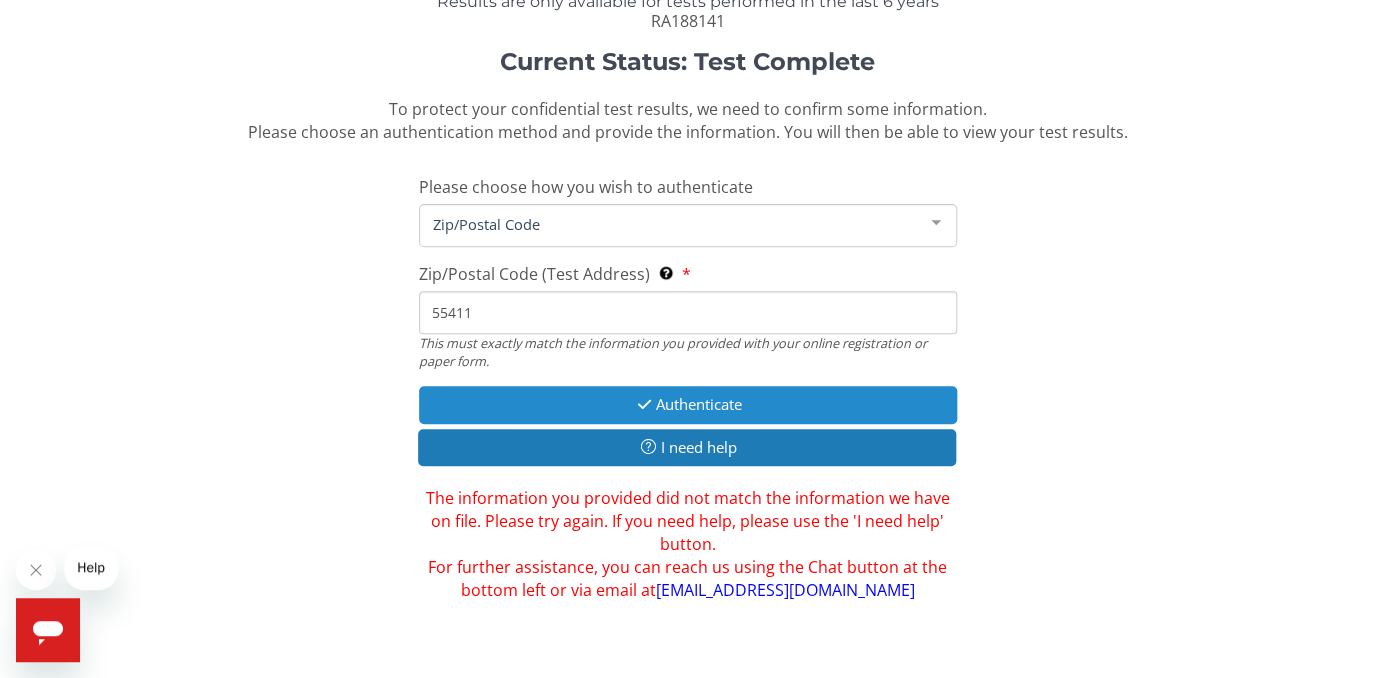 click on "Authenticate" at bounding box center [688, 404] 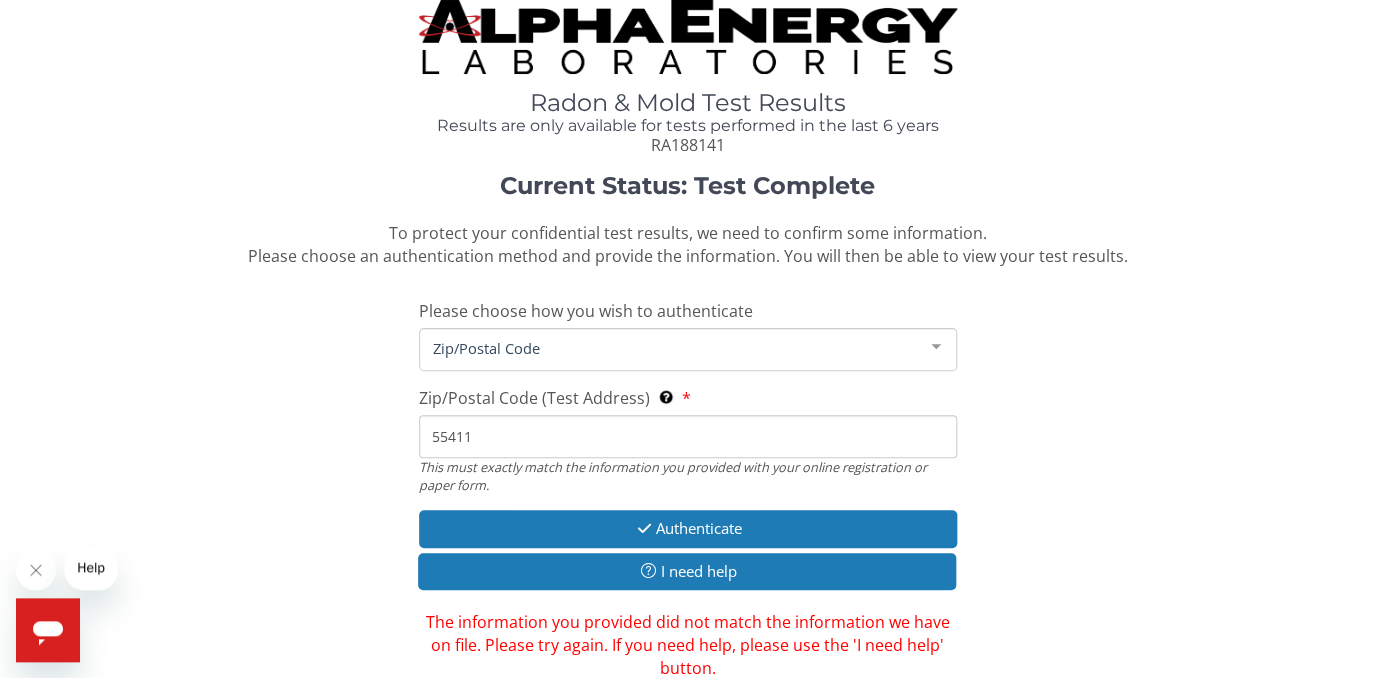 scroll, scrollTop: 16, scrollLeft: 0, axis: vertical 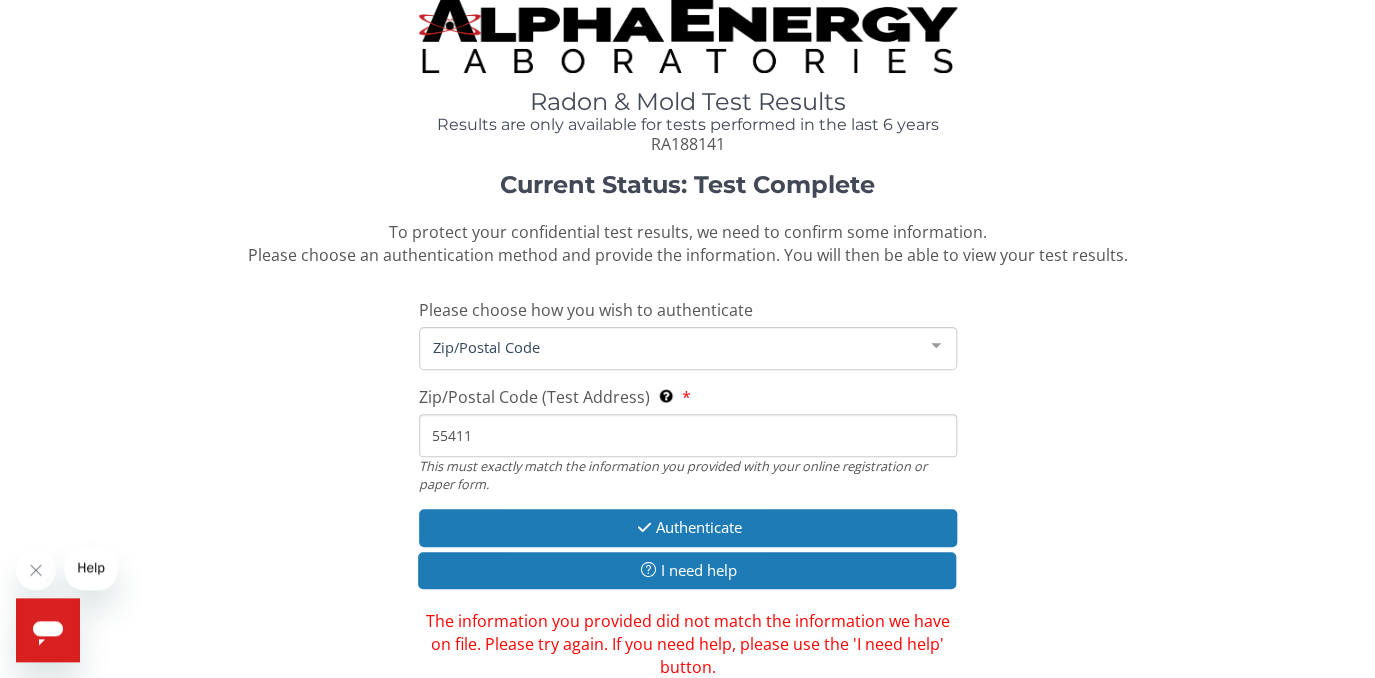 click on "55411" at bounding box center (688, 435) 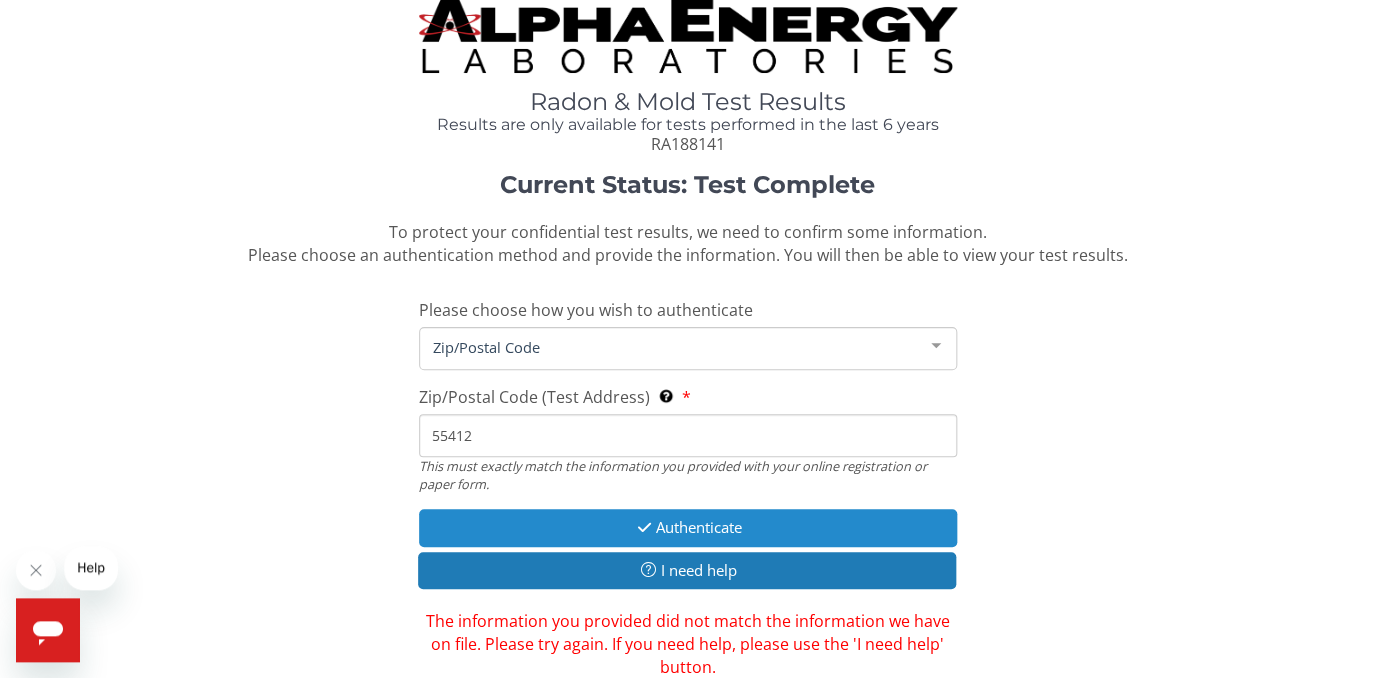 type on "55412" 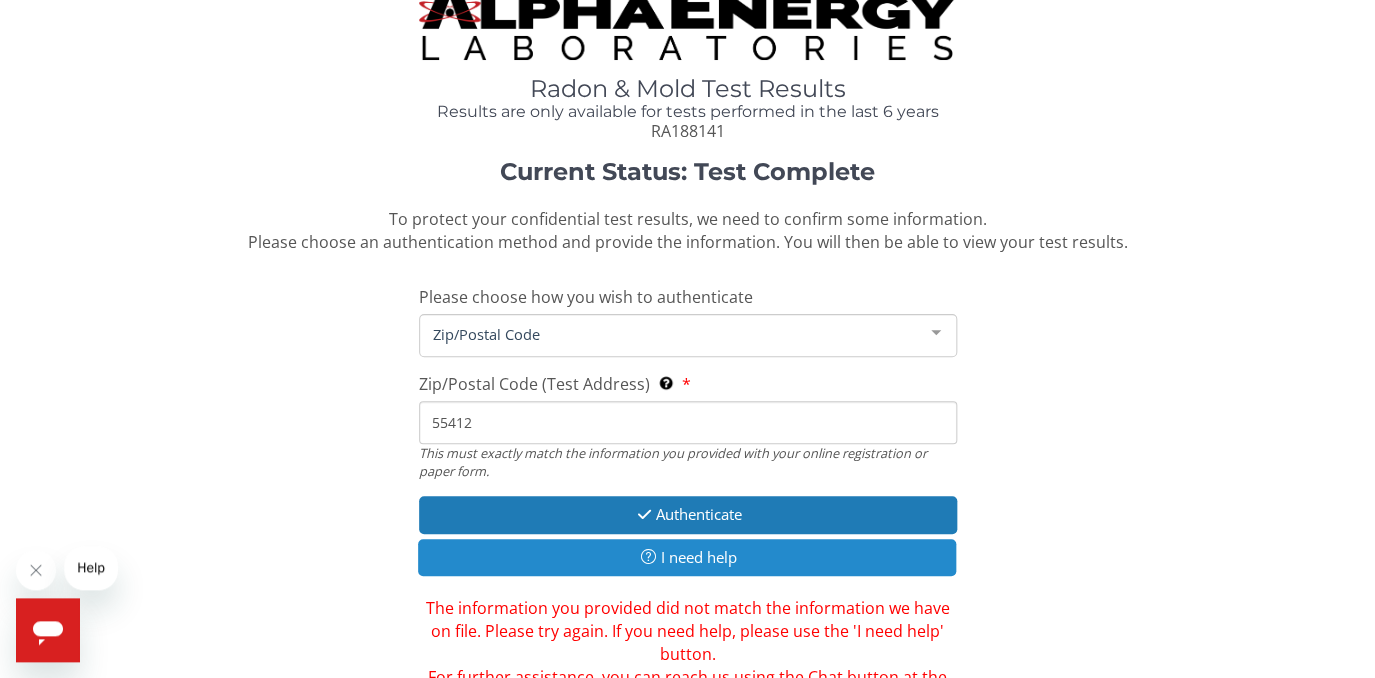 scroll, scrollTop: 51, scrollLeft: 0, axis: vertical 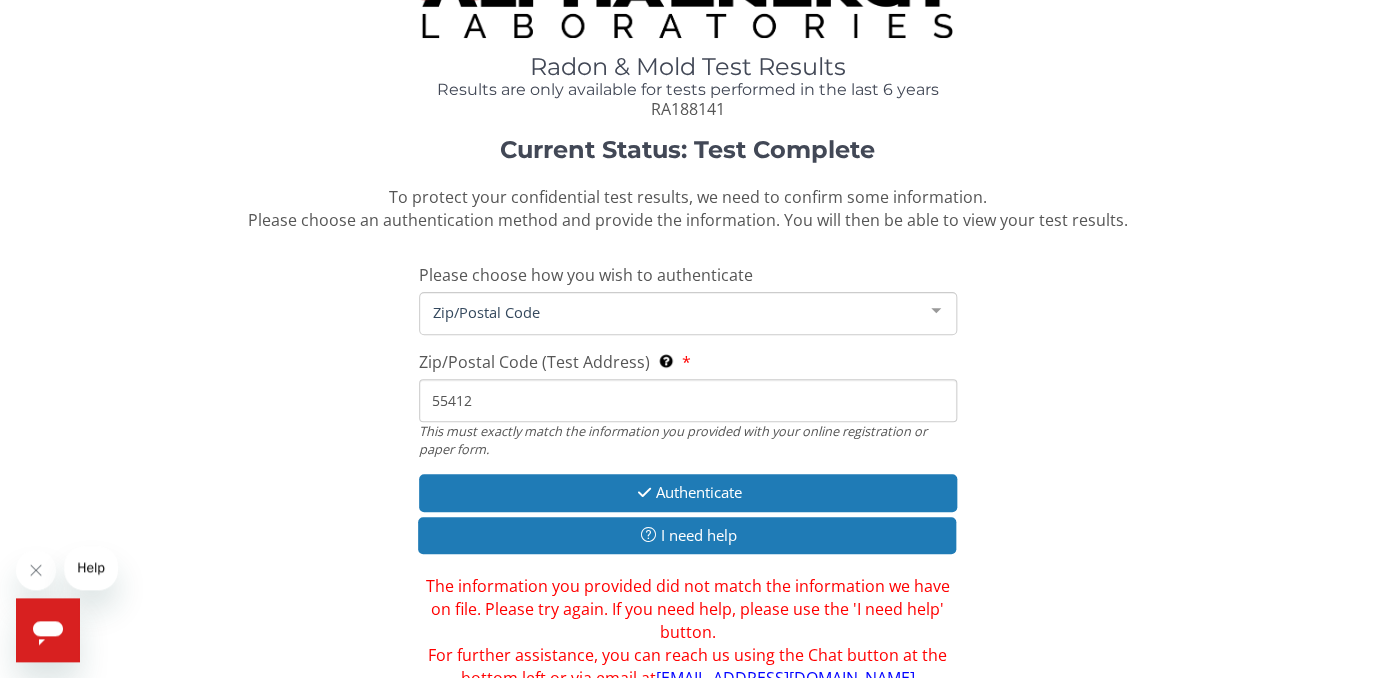 click on "Zip/Postal Code" at bounding box center [672, 312] 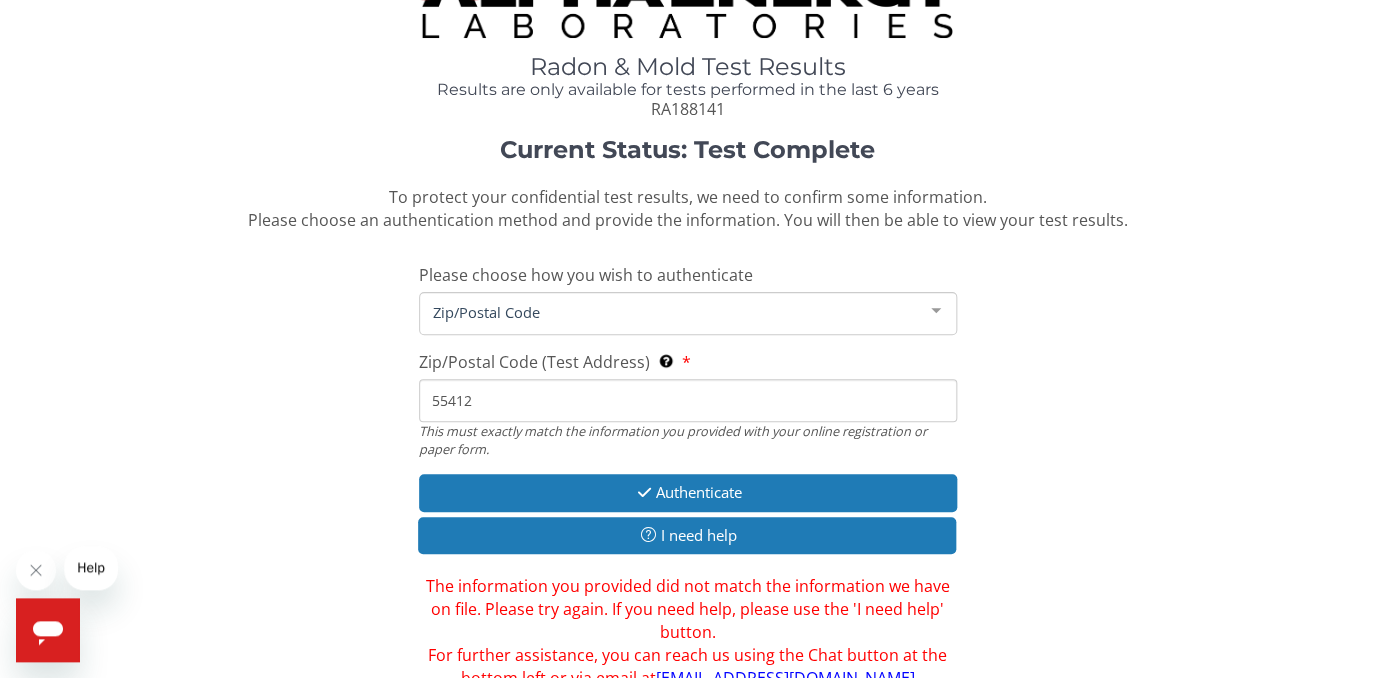 click on "Current Status: Test Complete To protect your confidential test results, we need to confirm some information. Please choose an authentication method and provide the information. You will then be able to view your test results.               Please choose how you wish to authenticate                Zip/Postal Code         Zip/Postal Code   Registration Code   Phone #   Email       List is empty.         Zip/Postal Code (Test Address)     This must exactly match the information you provided with your online registration or paper form.   55412     This must exactly match the information you provided with your online registration or paper form.
Authenticate
I need help
The information you provided did not match the information we have on file. Please try again. If you need help, please use the 'I need help' button. For further assistance, you can reach us using the Chat button at the bottom left or via email at  radon@aelabs.com" at bounding box center [687, 413] 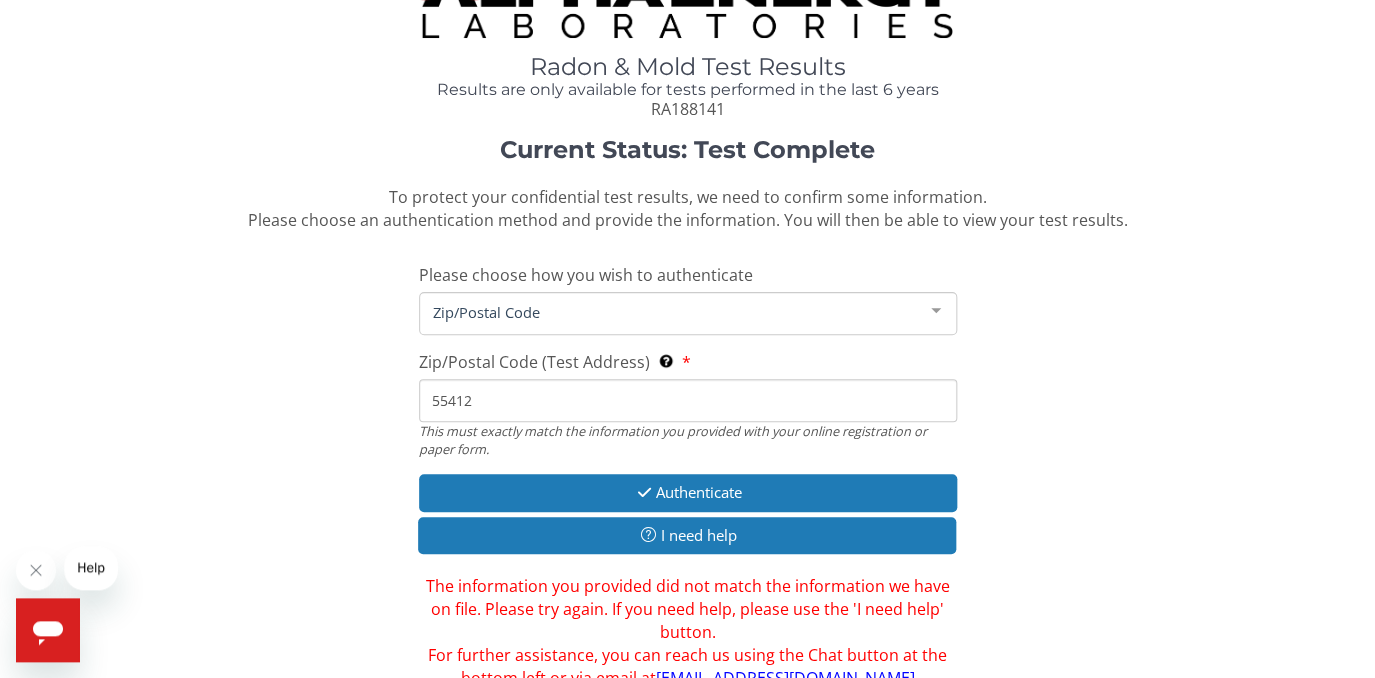 scroll, scrollTop: 0, scrollLeft: 0, axis: both 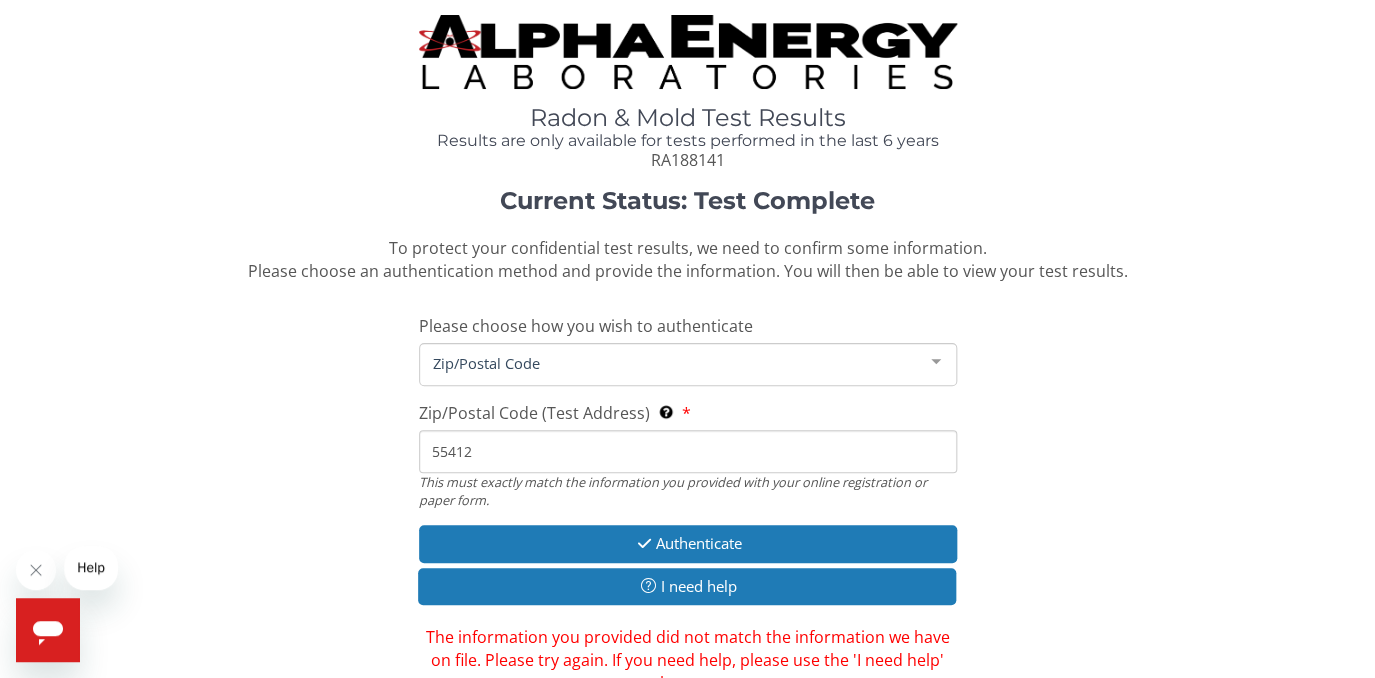 click at bounding box center [688, 52] 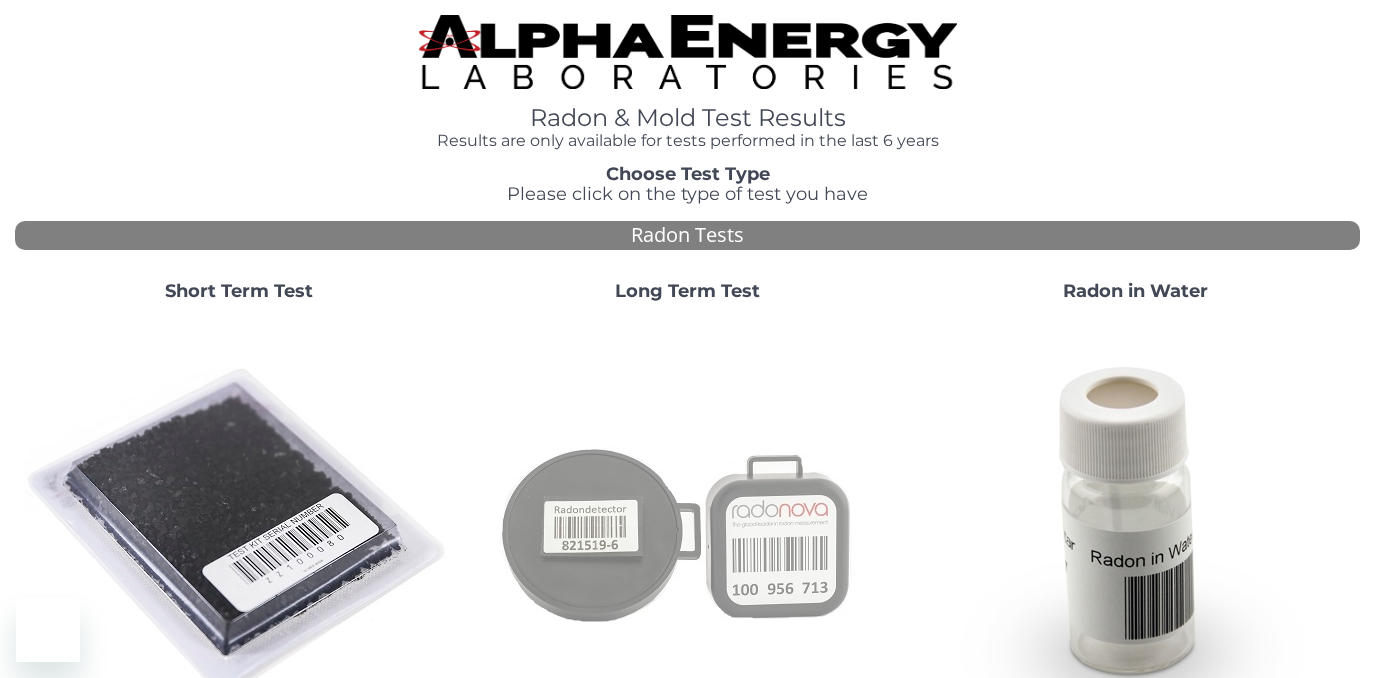 scroll, scrollTop: 0, scrollLeft: 0, axis: both 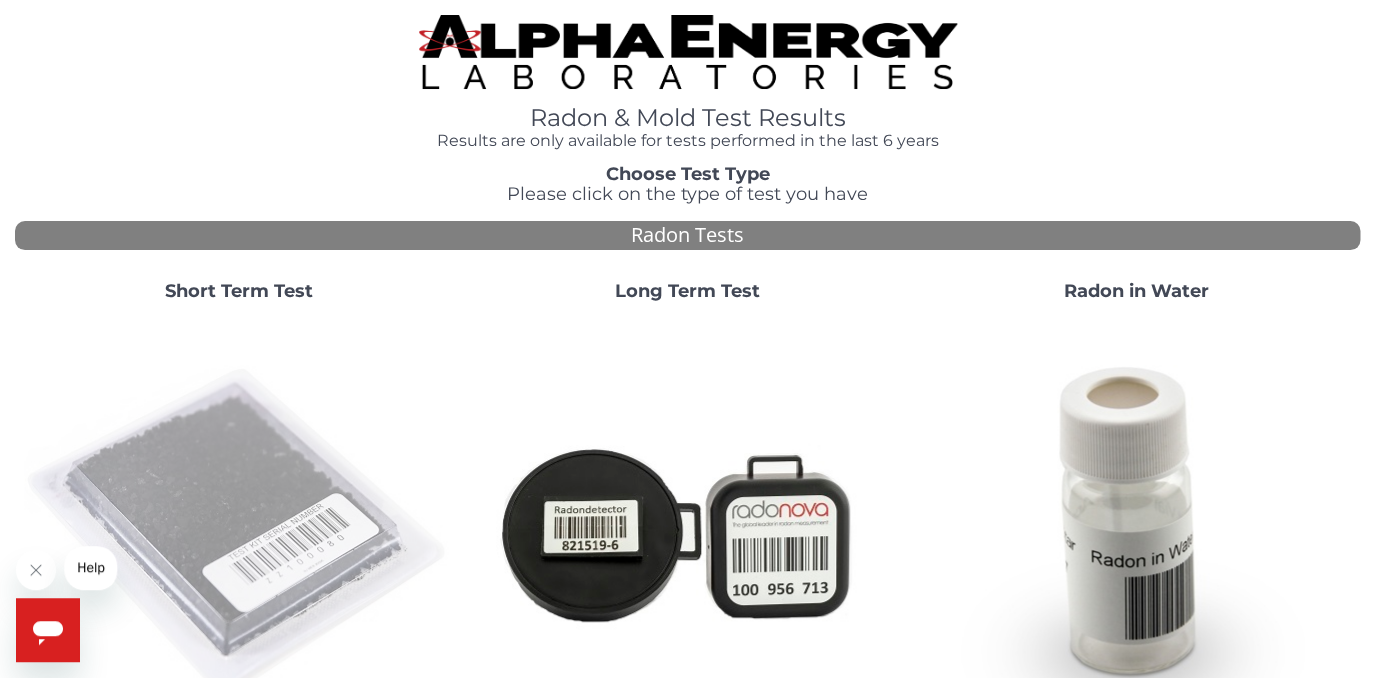 click at bounding box center (239, 532) 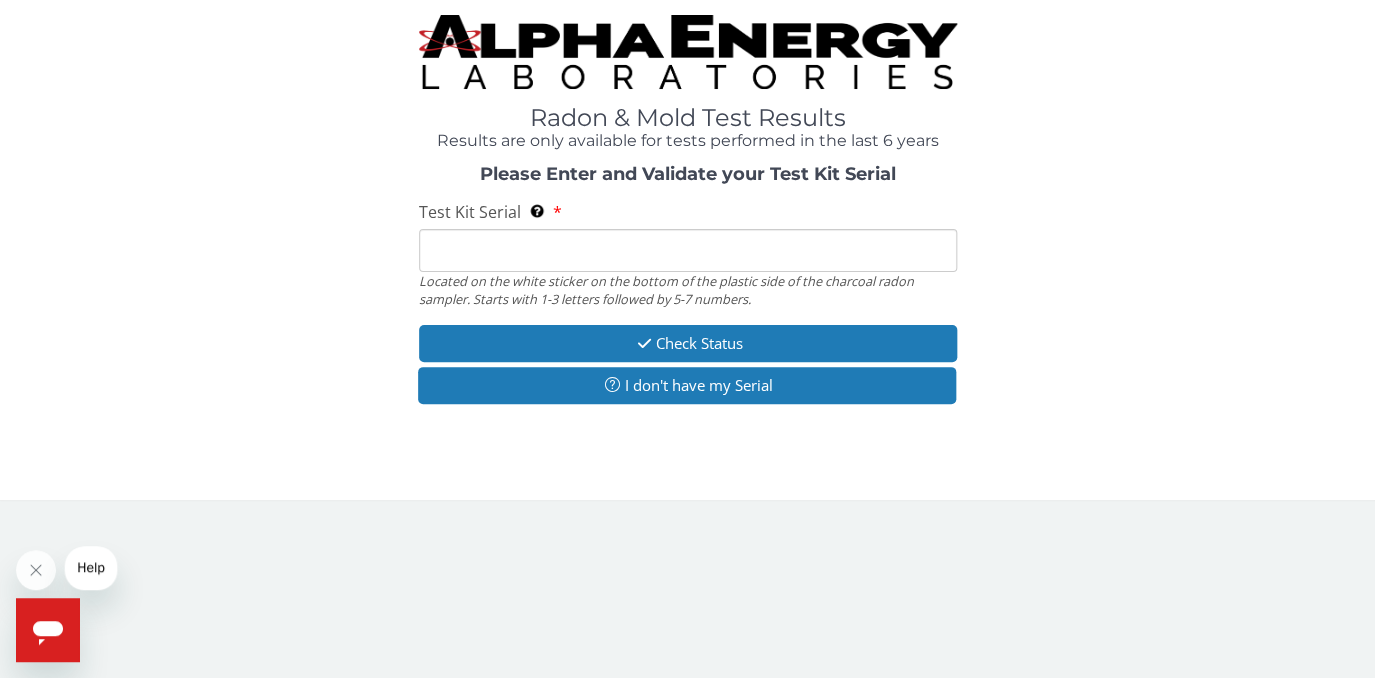 click on "Test Kit Serial     Located on the white sticker on the bottom of the plastic side of the charcoal radon sampler. Starts with 1-3 letters followed by 5-7 numbers." at bounding box center (688, 250) 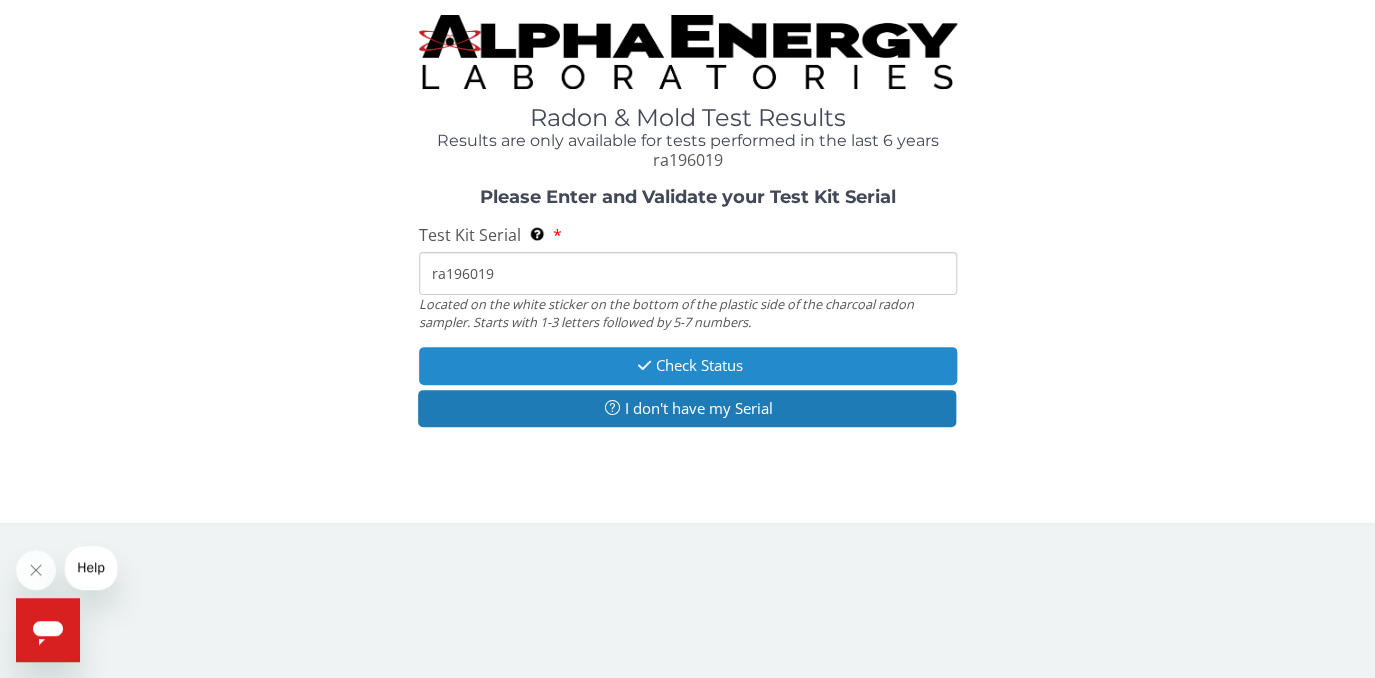 type on "ra196019" 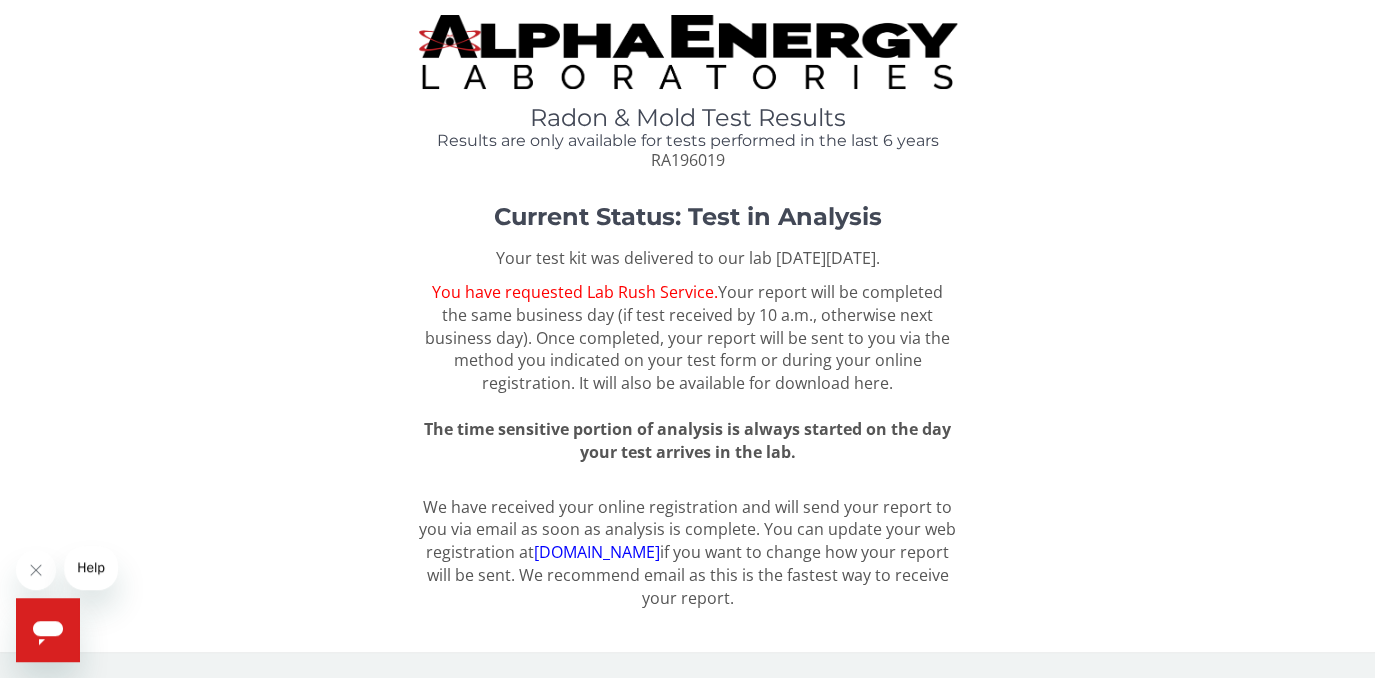 drag, startPoint x: 607, startPoint y: 416, endPoint x: 623, endPoint y: 627, distance: 211.60576 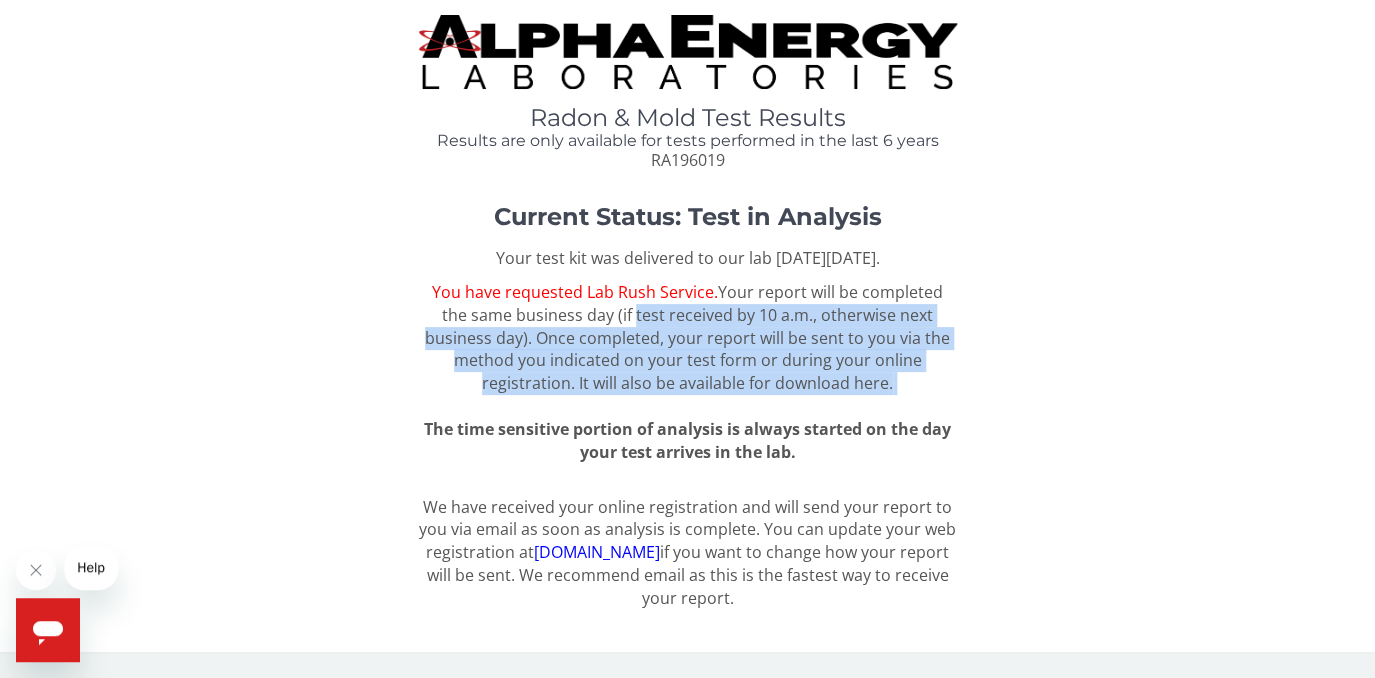 drag, startPoint x: 589, startPoint y: 314, endPoint x: 603, endPoint y: 400, distance: 87.13208 